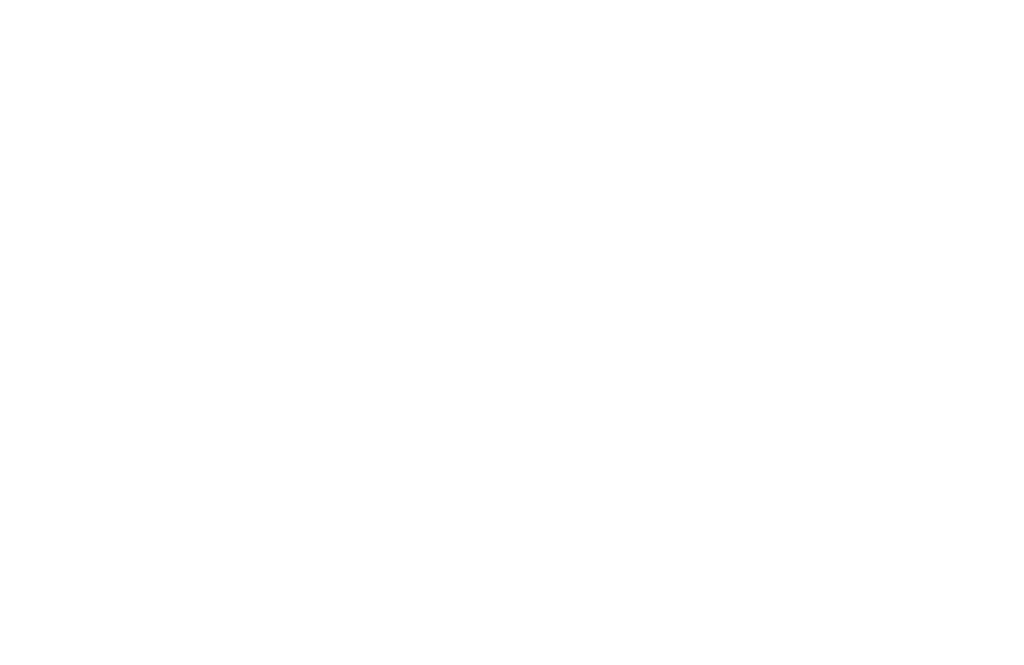 scroll, scrollTop: 0, scrollLeft: 0, axis: both 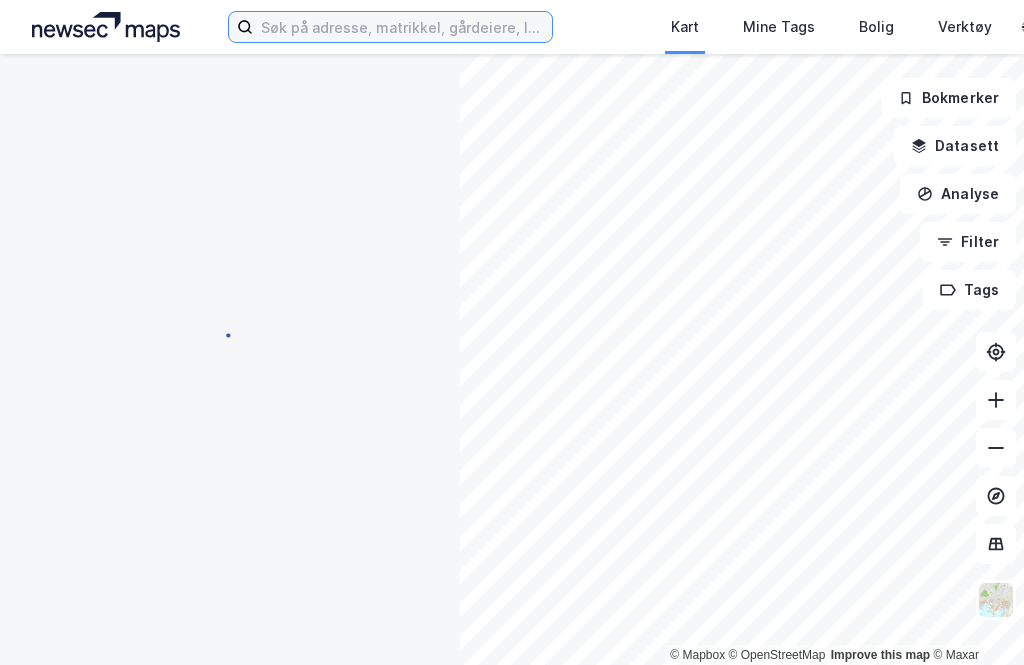 click at bounding box center [390, 27] 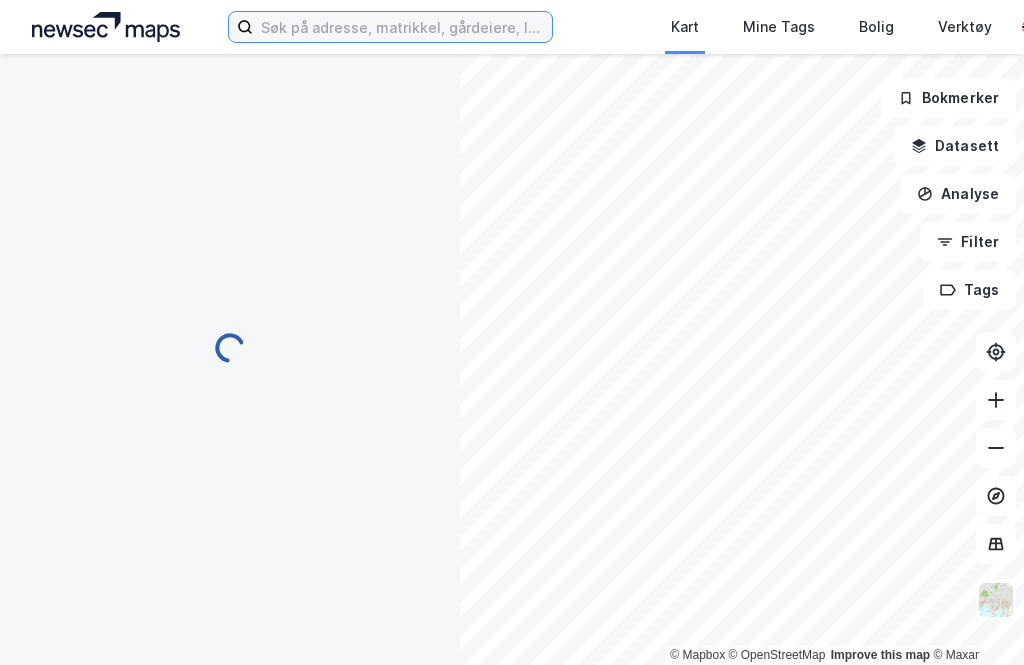 click at bounding box center [402, 27] 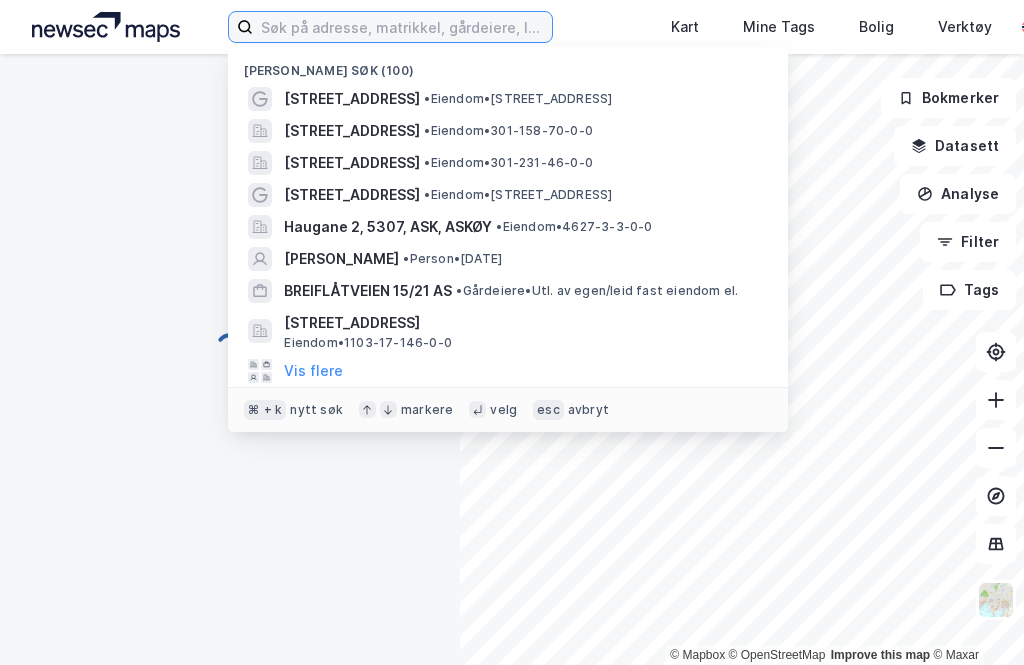 click at bounding box center (402, 27) 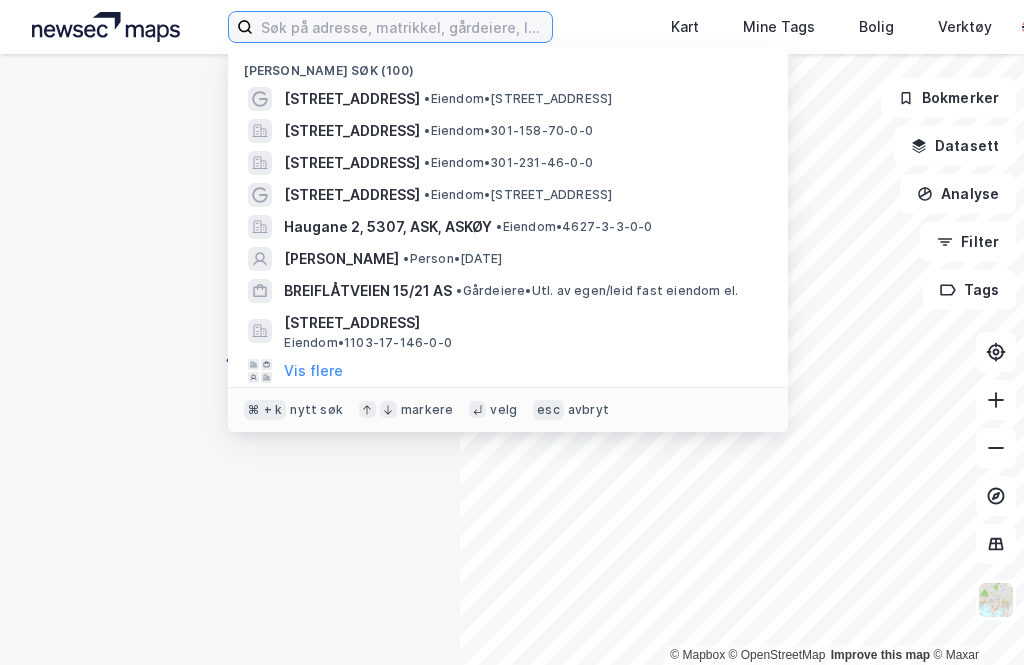 paste on "[PERSON_NAME]" 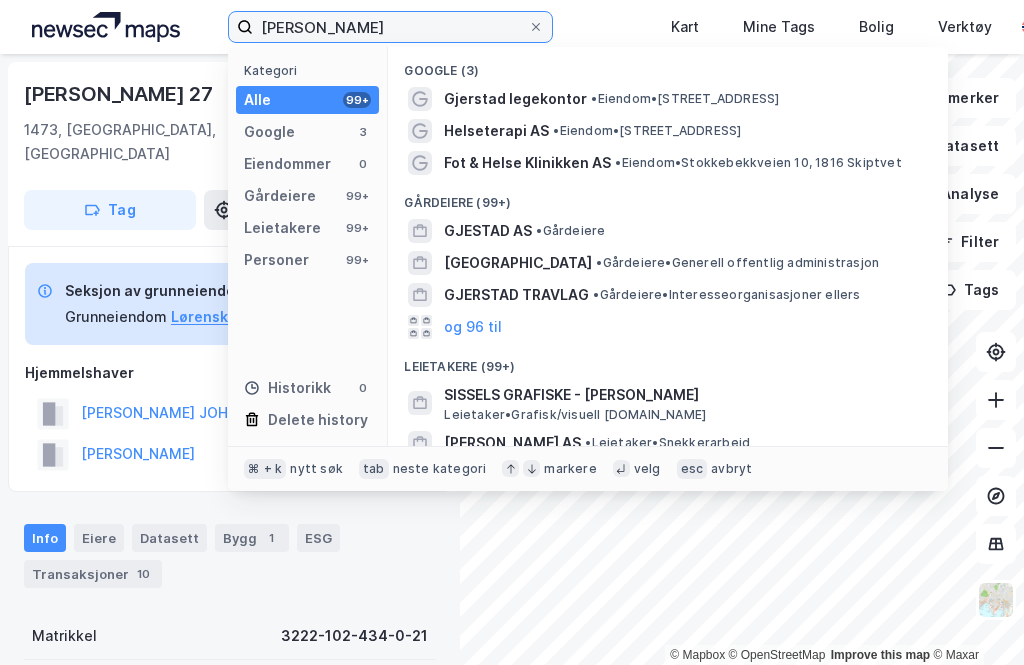 scroll, scrollTop: 197, scrollLeft: 0, axis: vertical 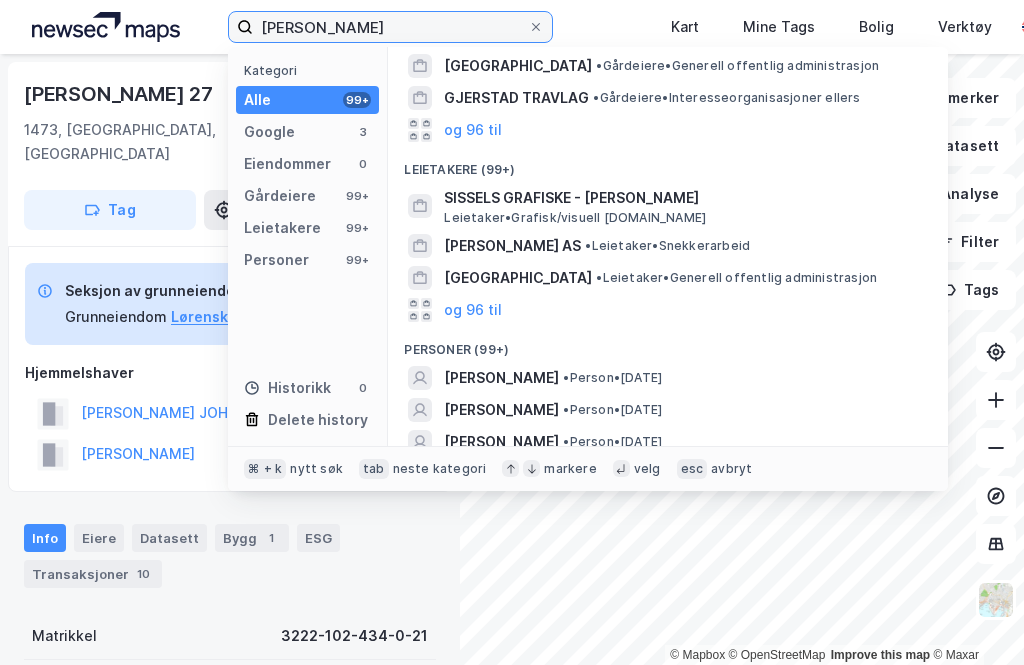 type on "[PERSON_NAME]" 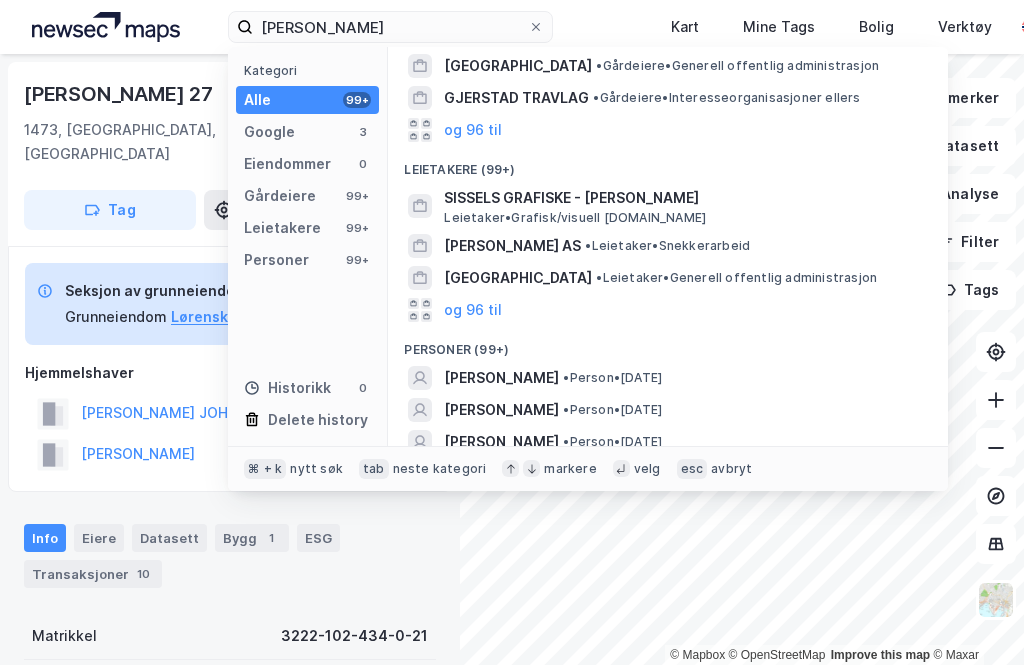 click on "[PERSON_NAME]" at bounding box center [501, 442] 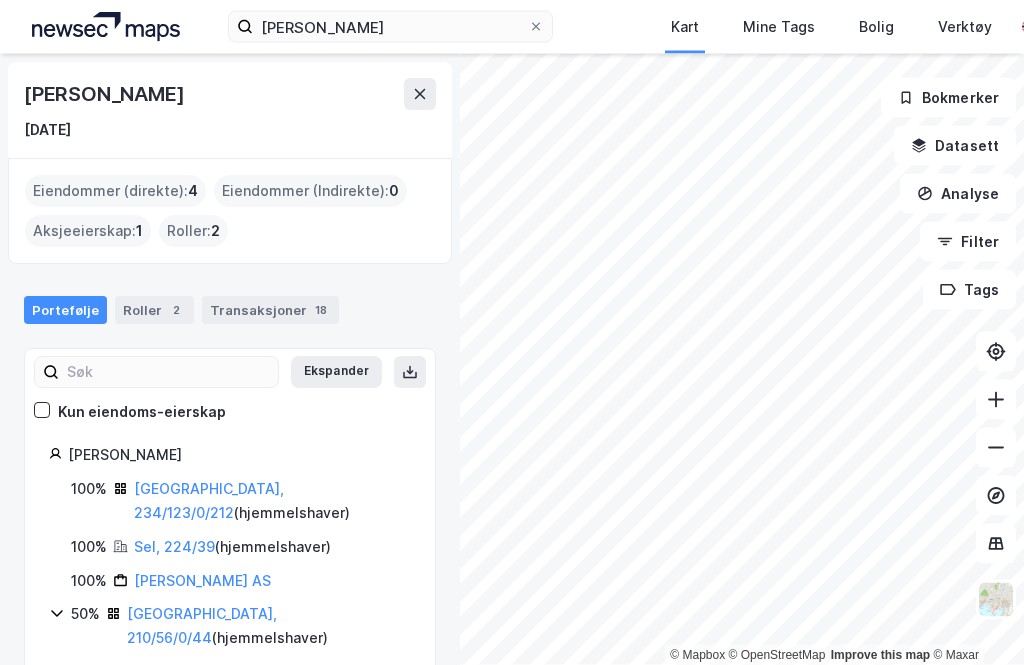 scroll, scrollTop: 64, scrollLeft: 0, axis: vertical 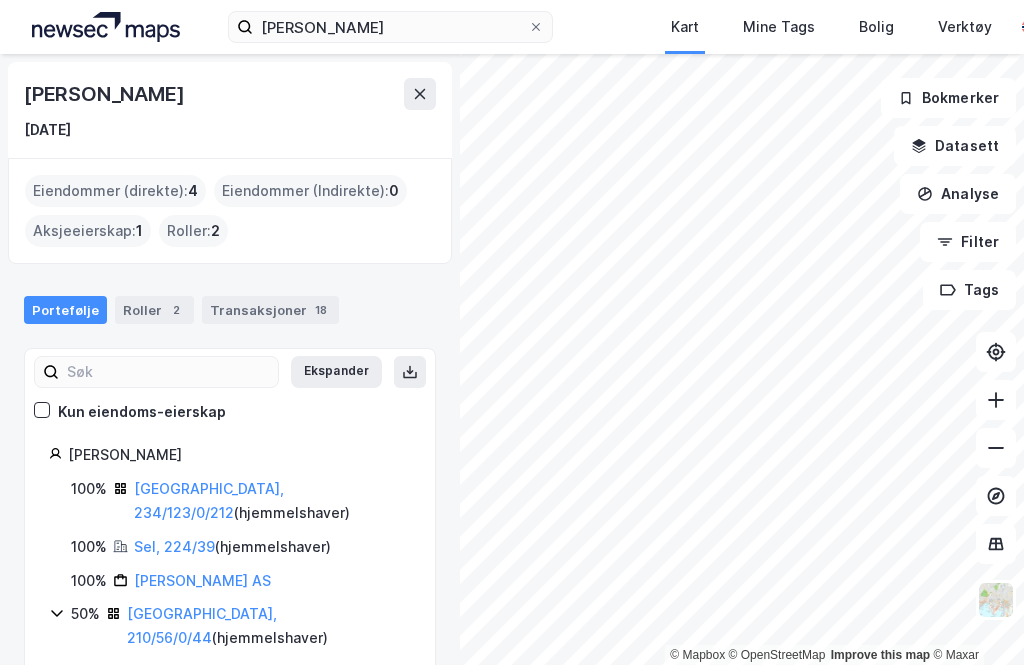 click on "[GEOGRAPHIC_DATA], 234/123/0/212" at bounding box center (209, 500) 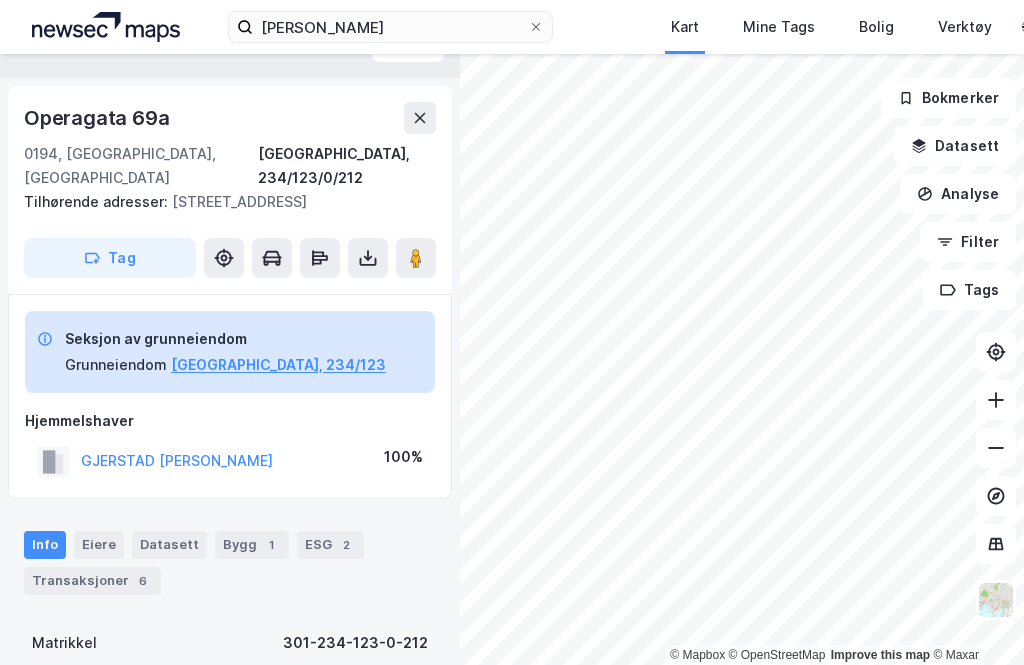 scroll, scrollTop: 21, scrollLeft: 0, axis: vertical 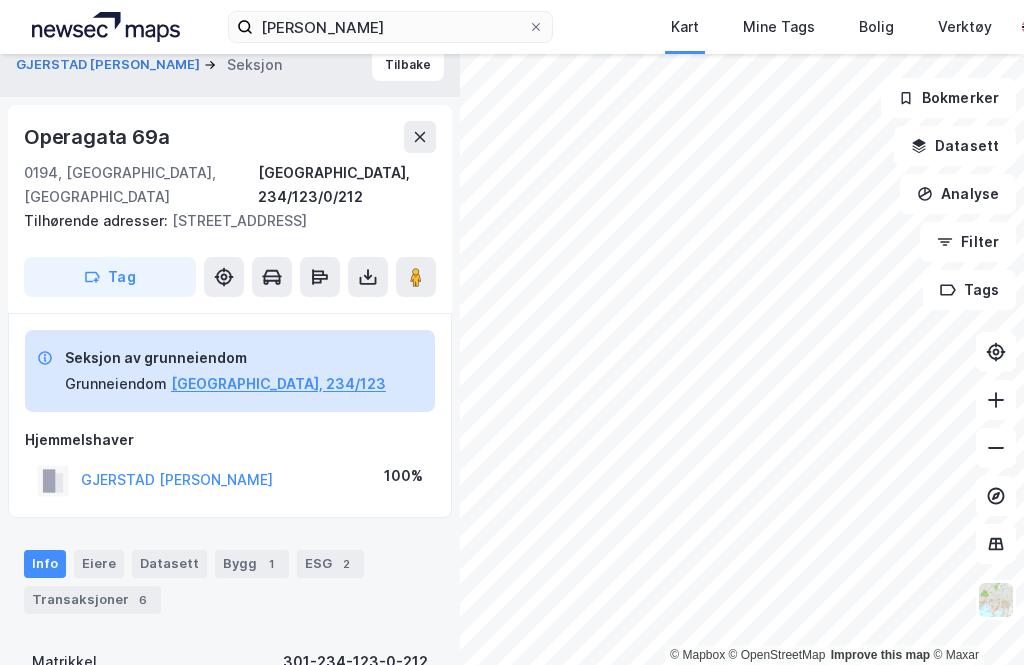 click on "Transaksjoner 6" at bounding box center [92, 600] 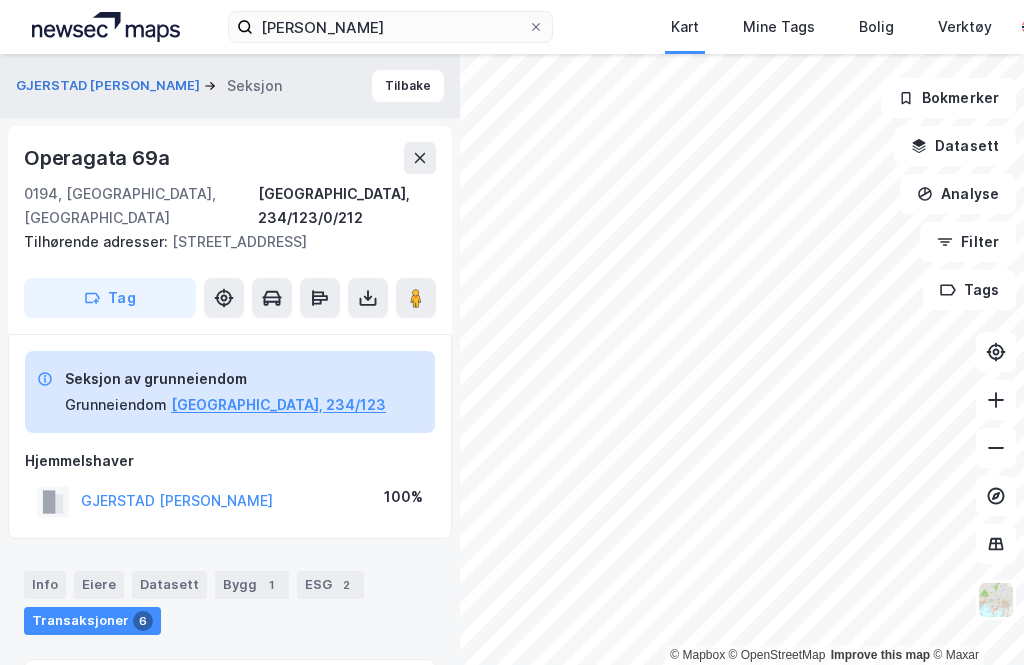 scroll, scrollTop: 0, scrollLeft: 0, axis: both 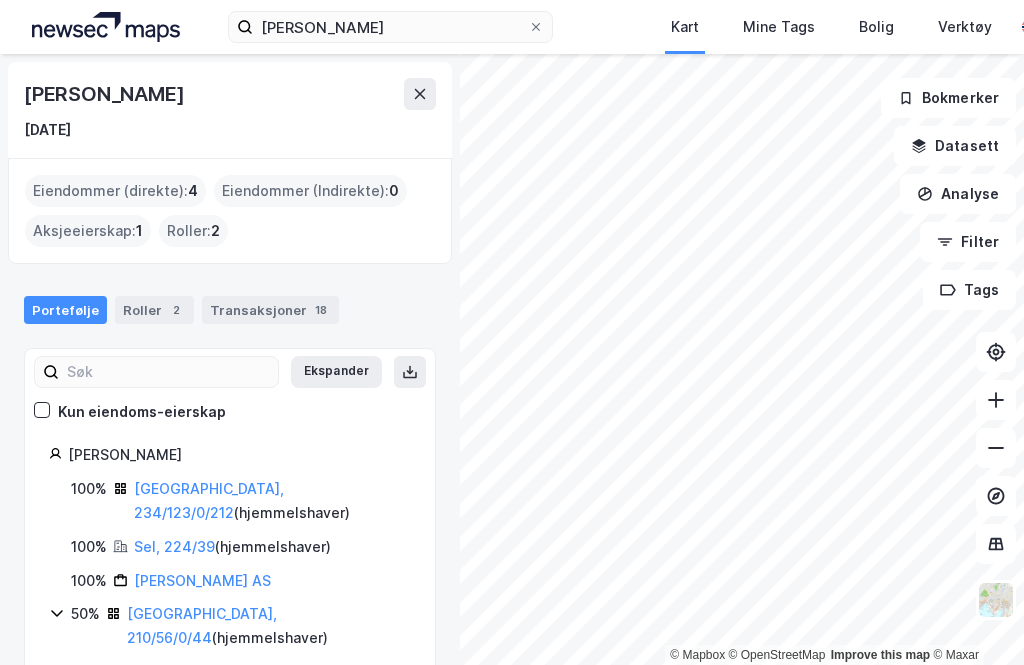 click on "Sel, 224/39" at bounding box center [174, 546] 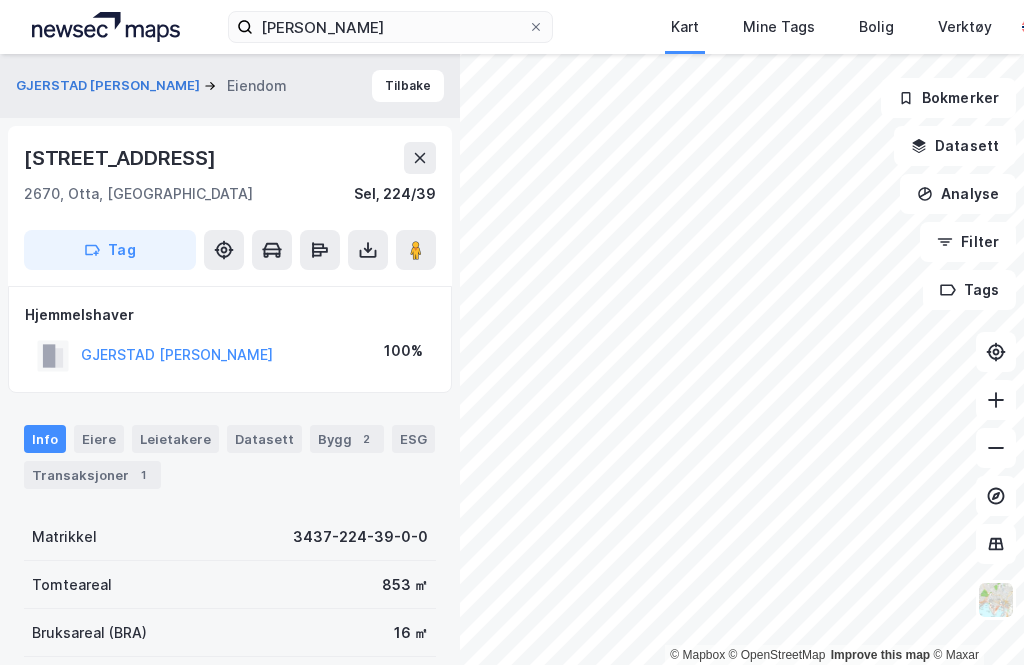 click on "Transaksjoner 1" at bounding box center (92, 475) 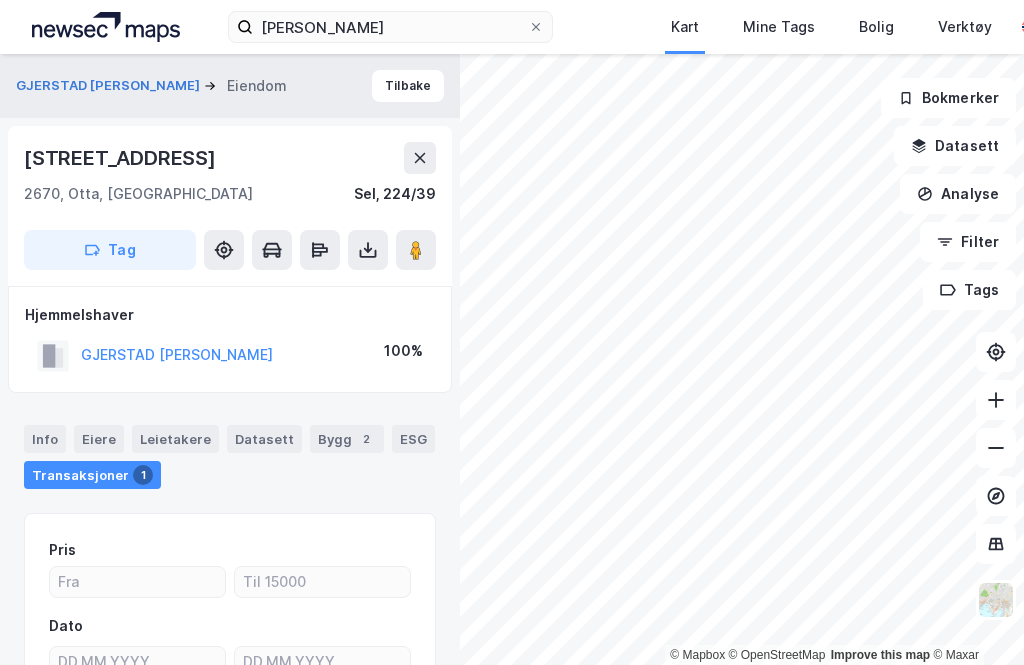 scroll, scrollTop: 0, scrollLeft: 0, axis: both 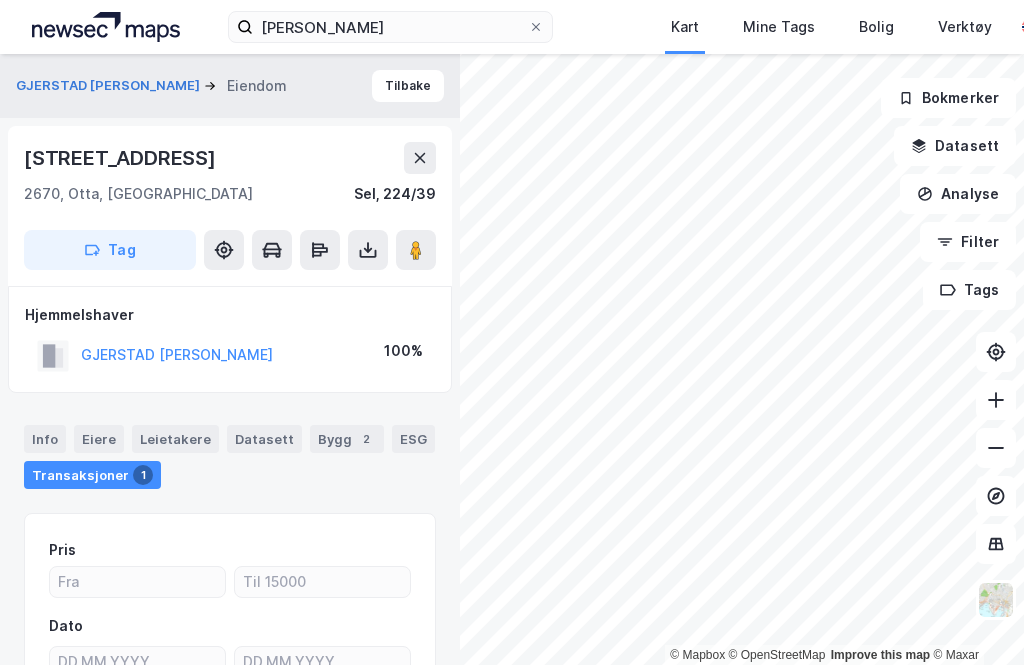 click on "Tilbake" at bounding box center [408, 86] 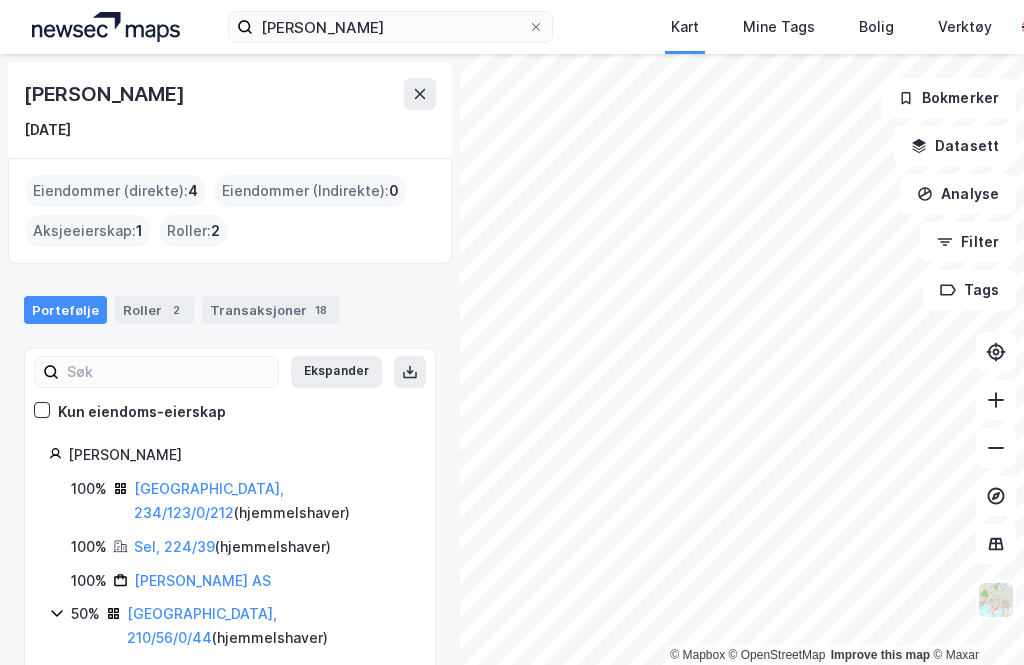scroll, scrollTop: 64, scrollLeft: 0, axis: vertical 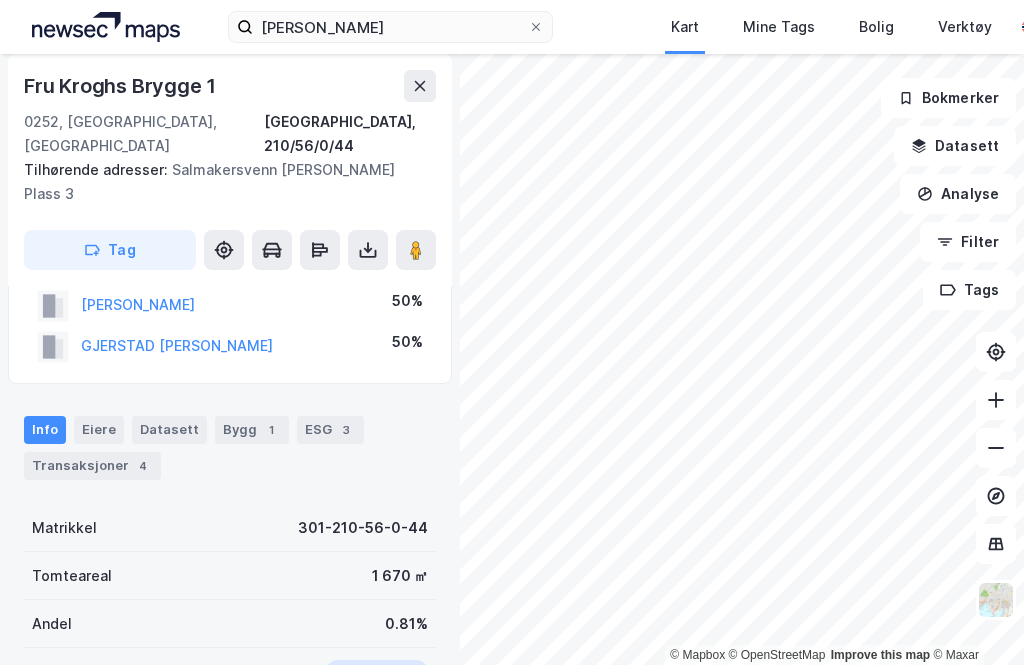 click on "Transaksjoner 4" at bounding box center [92, 466] 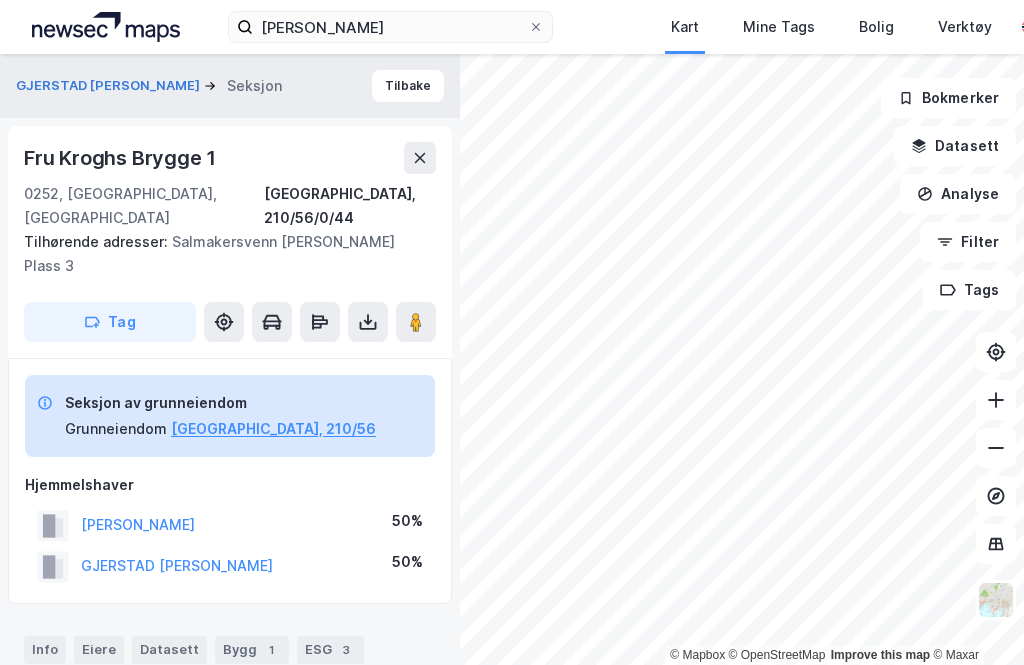 scroll, scrollTop: 0, scrollLeft: 0, axis: both 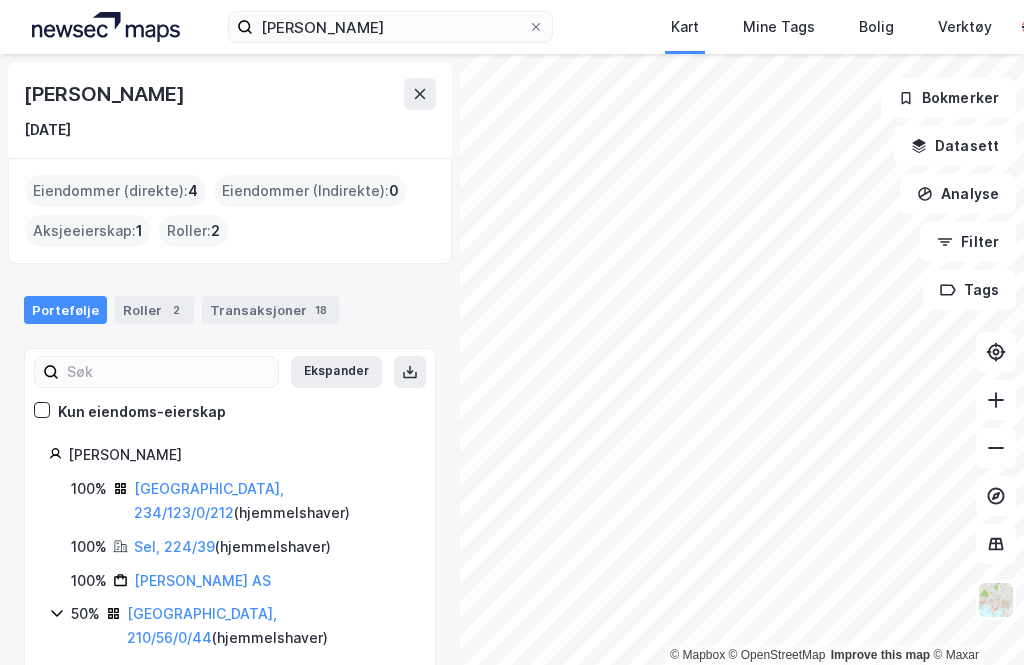 click on "[GEOGRAPHIC_DATA], 510/17/0/2" at bounding box center (202, 741) 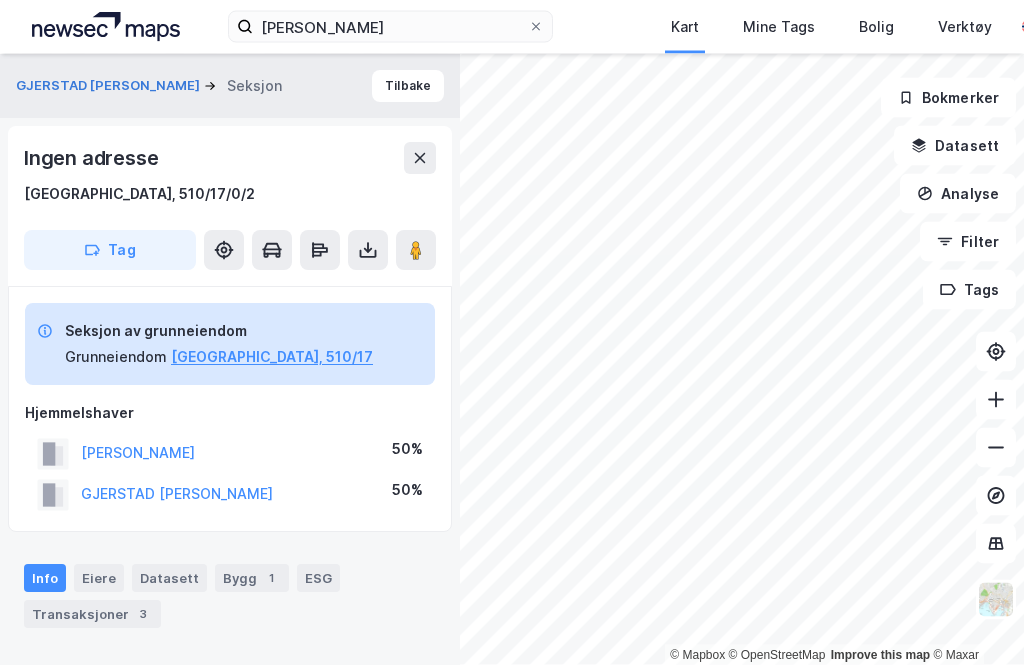 scroll, scrollTop: 19, scrollLeft: 0, axis: vertical 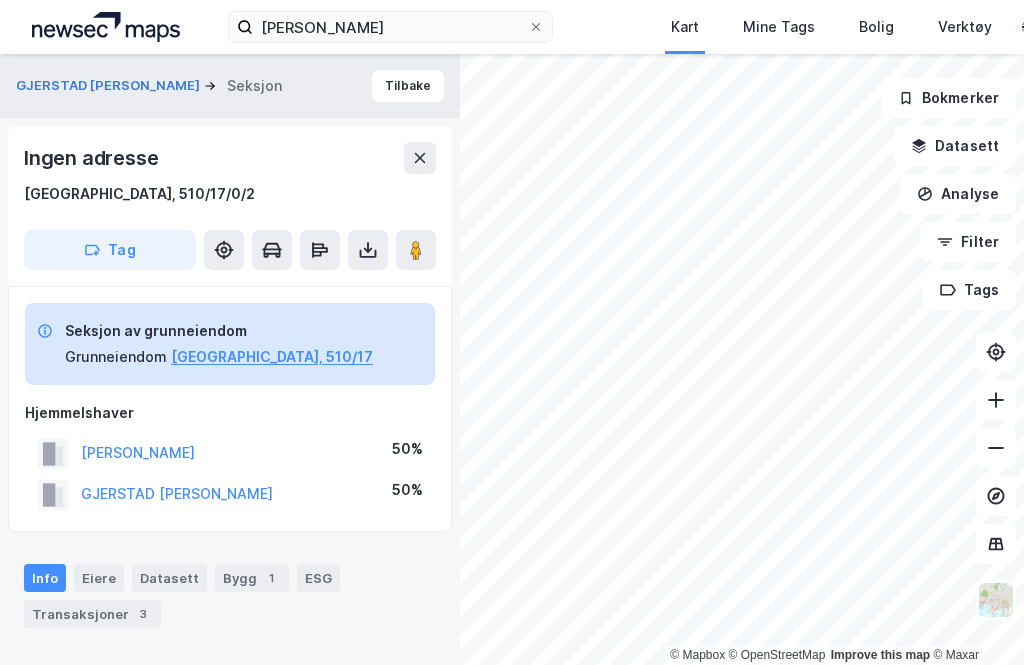click on "Transaksjoner 3" at bounding box center [92, 614] 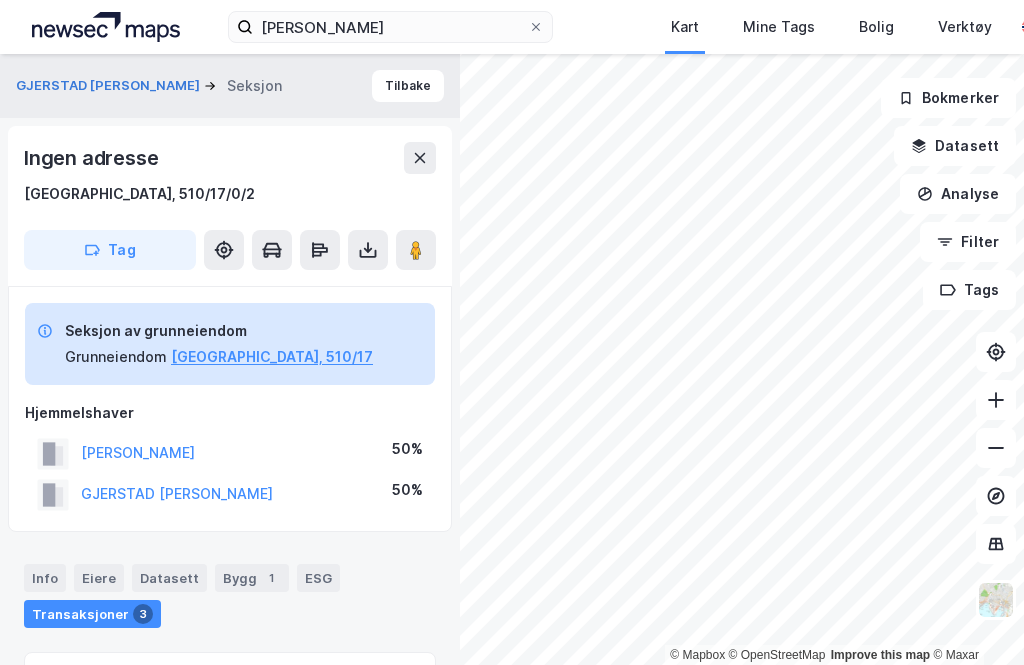 scroll, scrollTop: 0, scrollLeft: 0, axis: both 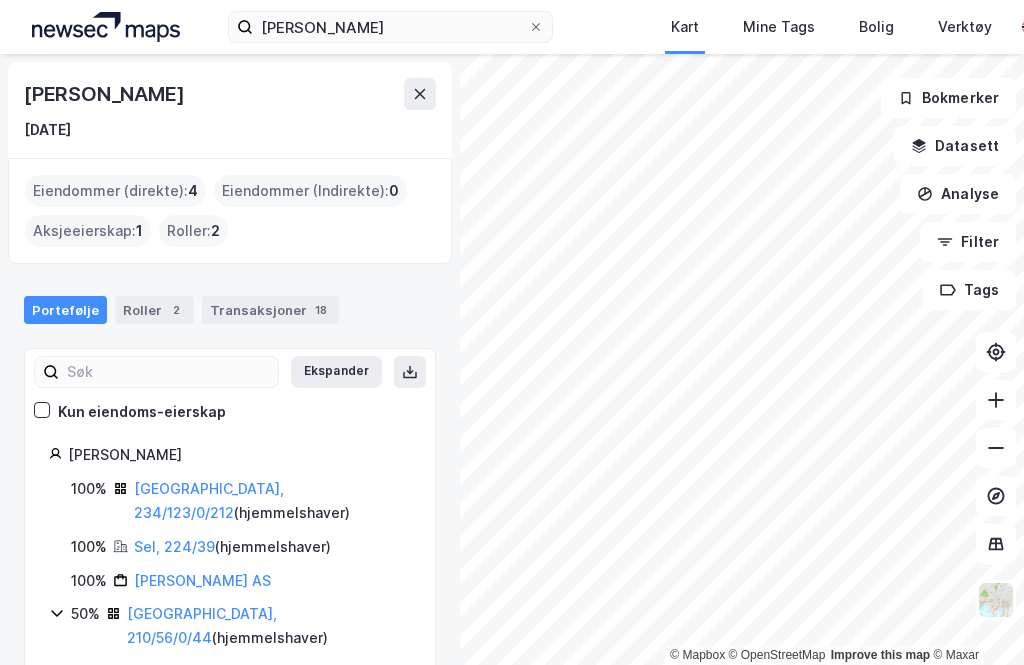 click on "[GEOGRAPHIC_DATA], 210/56/0/3" at bounding box center (215, 683) 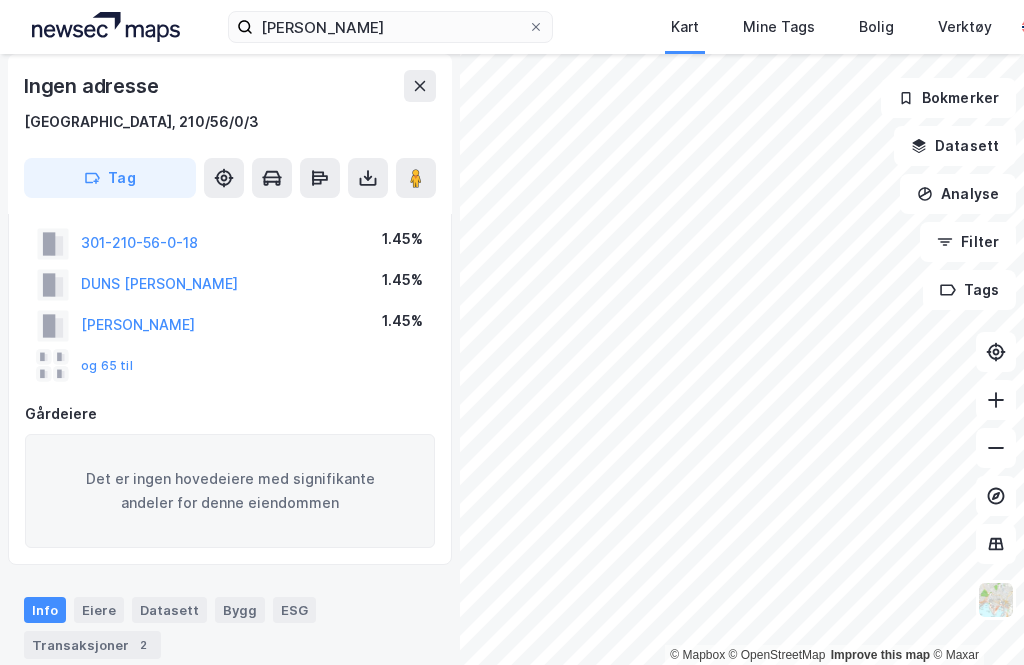 scroll, scrollTop: 204, scrollLeft: 0, axis: vertical 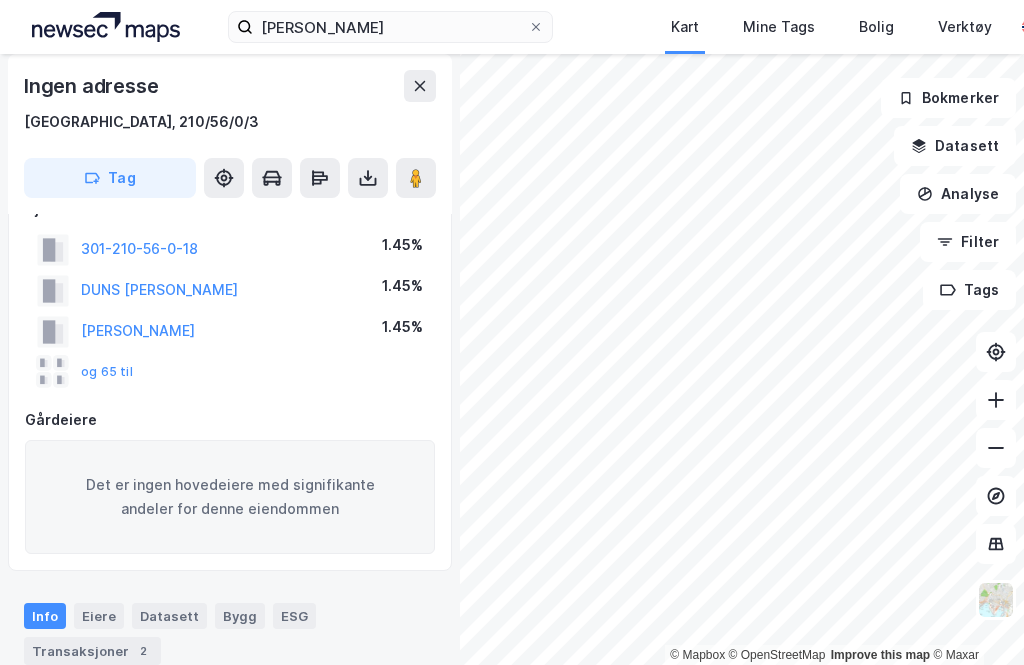 click on "Transaksjoner 2" at bounding box center (92, 651) 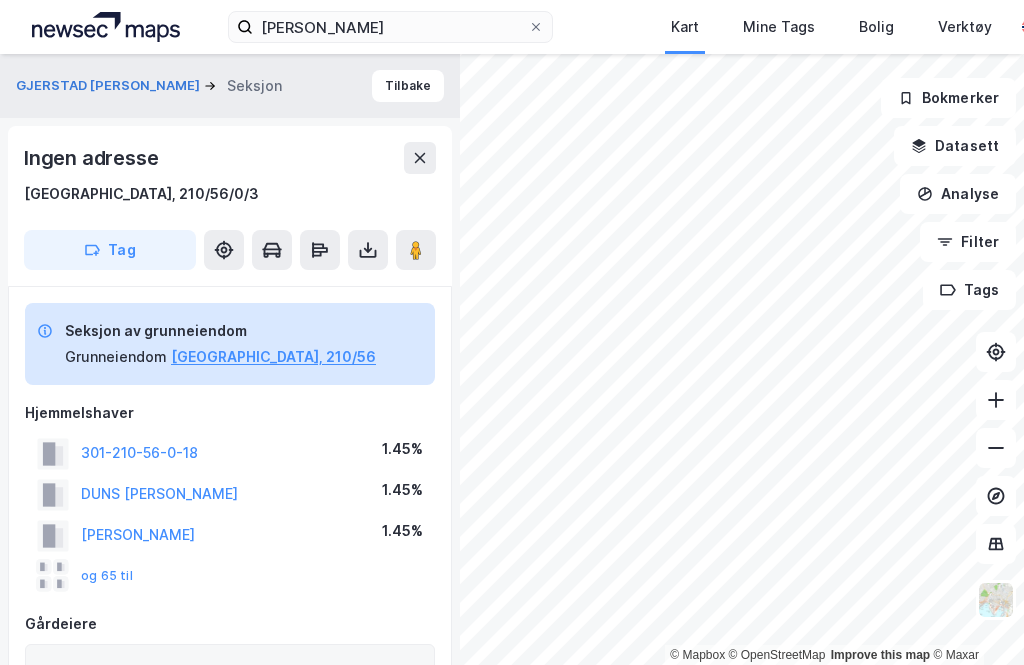 scroll, scrollTop: 0, scrollLeft: 0, axis: both 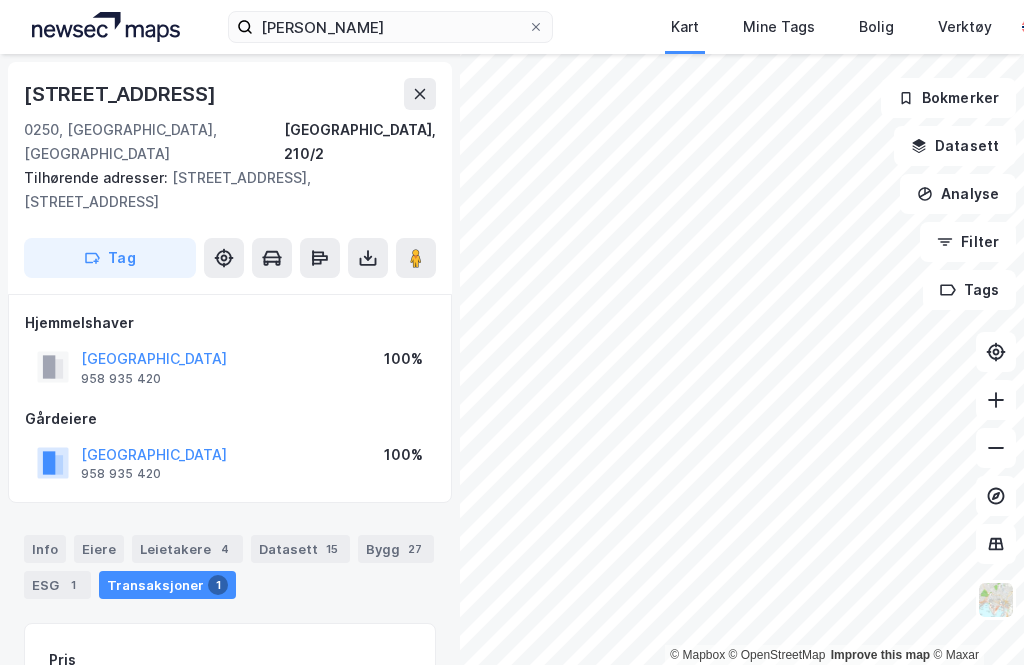 click 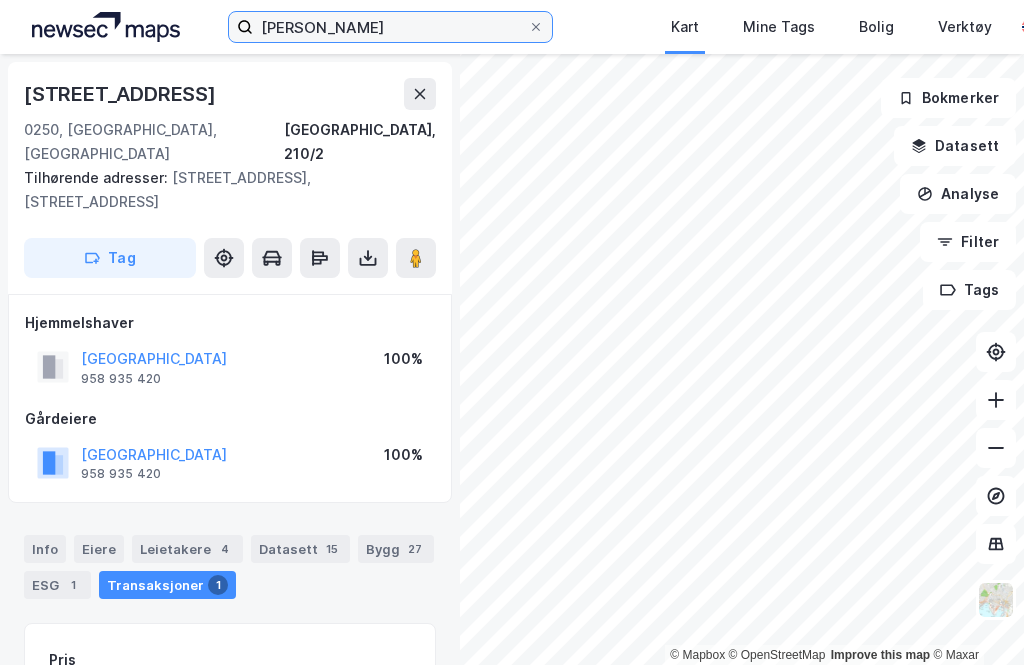 type 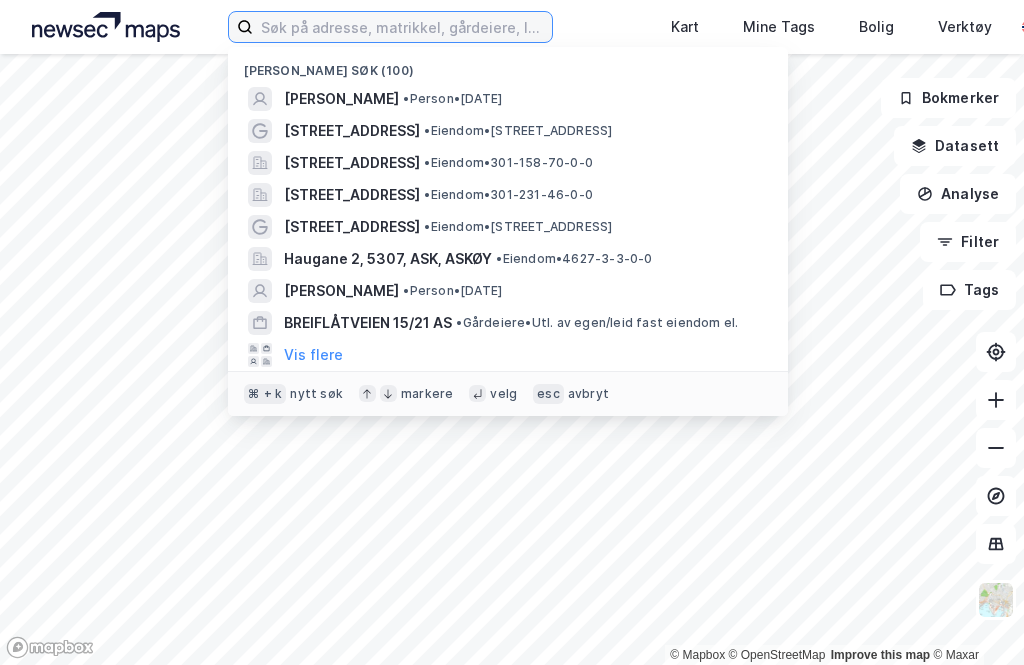 click at bounding box center (402, 27) 